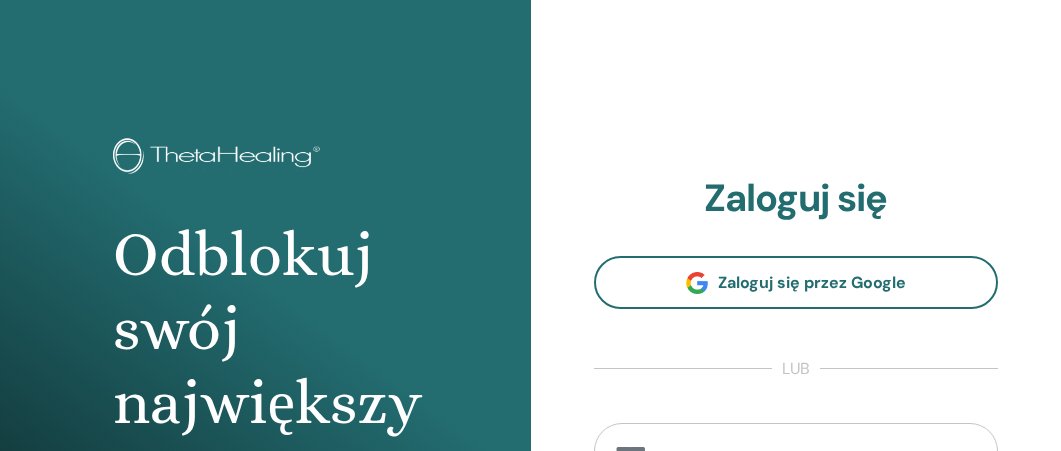 scroll, scrollTop: 8, scrollLeft: 0, axis: vertical 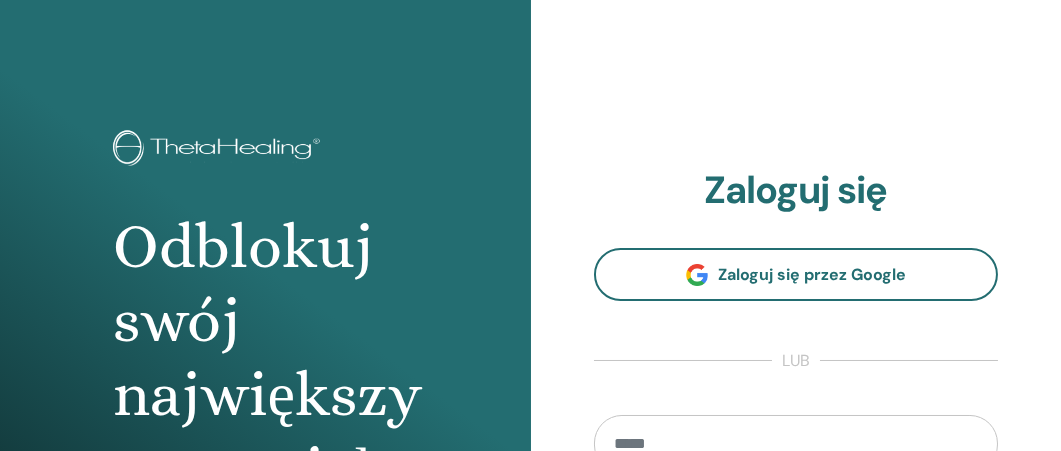 type on "**********" 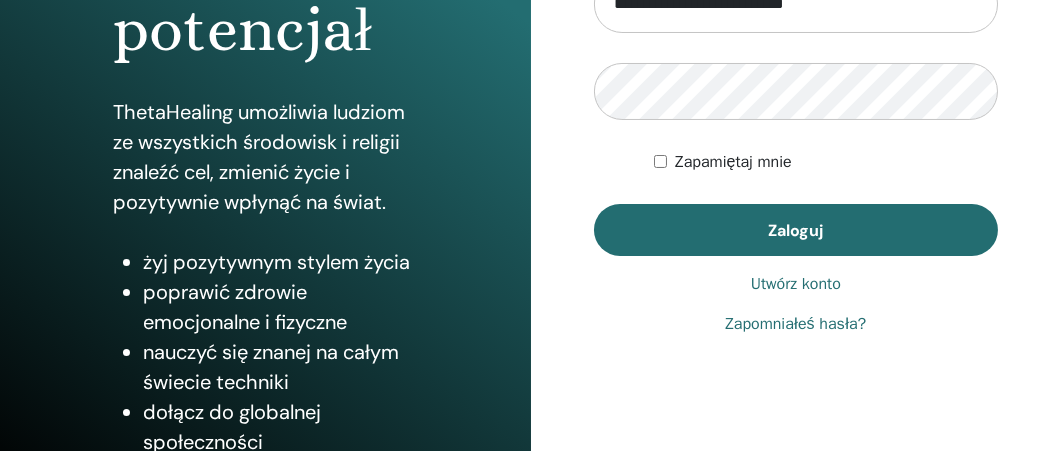 drag, startPoint x: 1067, startPoint y: 59, endPoint x: 1063, endPoint y: 250, distance: 191.04189 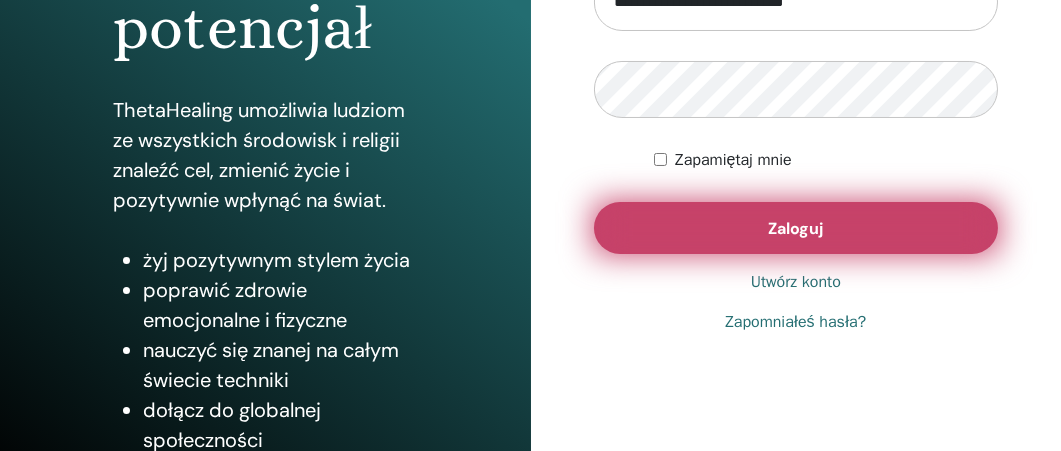 click on "Zaloguj" at bounding box center [796, 228] 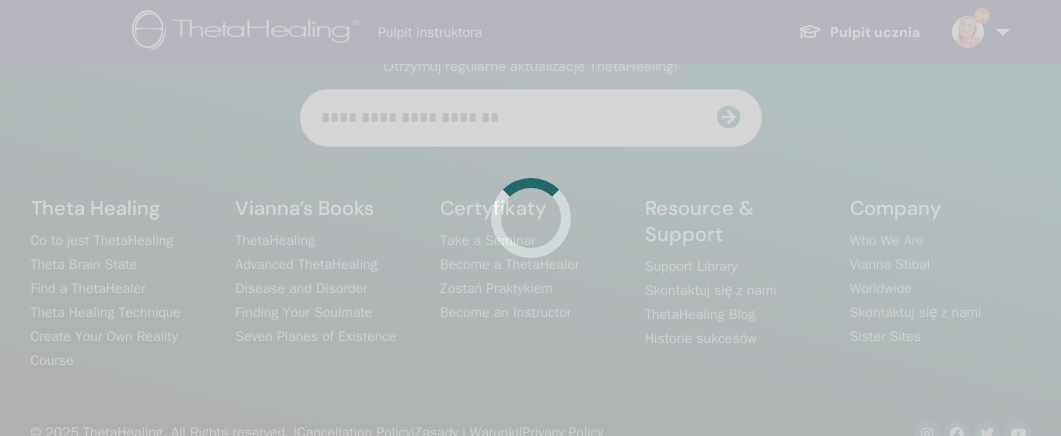 scroll, scrollTop: 0, scrollLeft: 0, axis: both 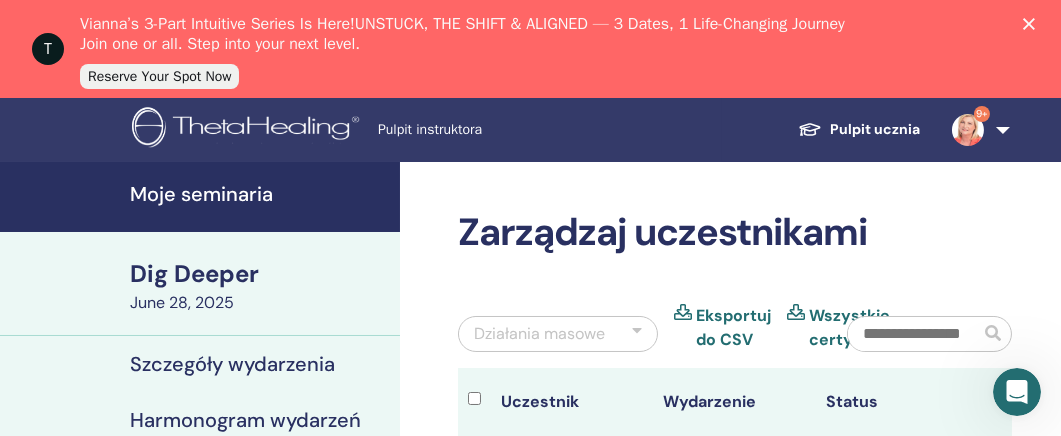 click 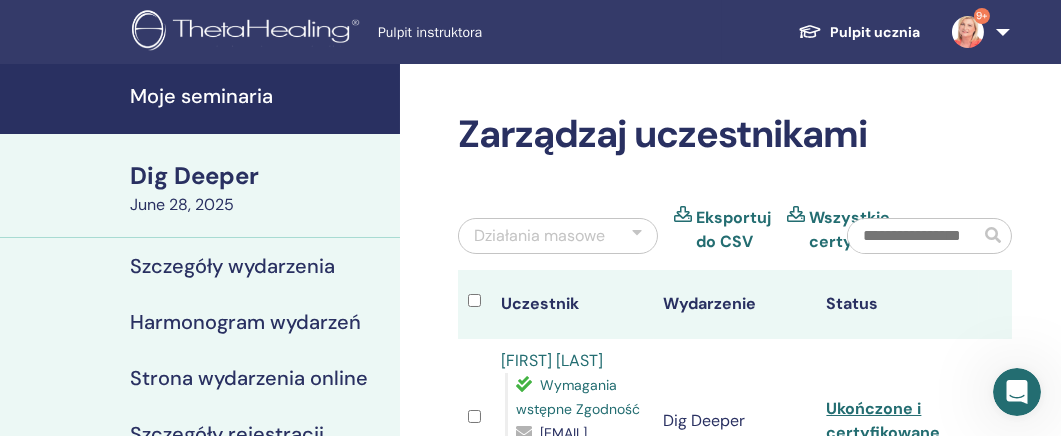 click on "Moje seminaria" at bounding box center (259, 96) 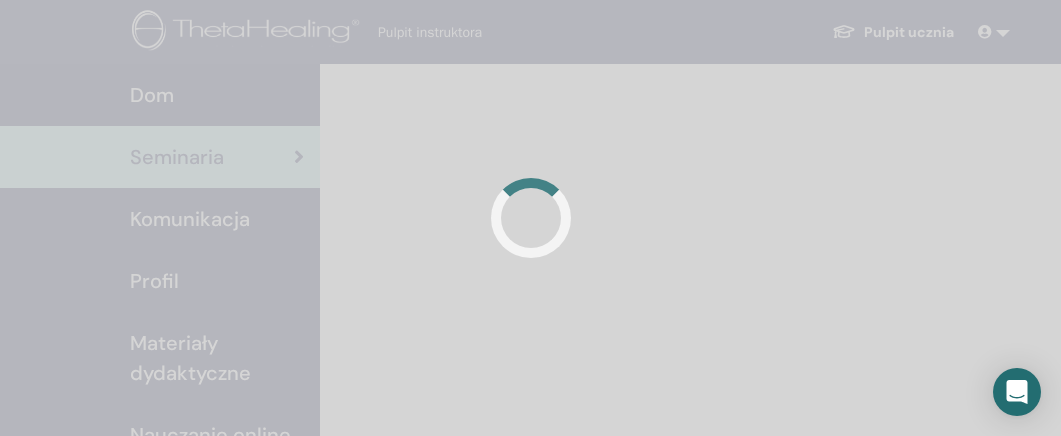 scroll, scrollTop: 0, scrollLeft: 0, axis: both 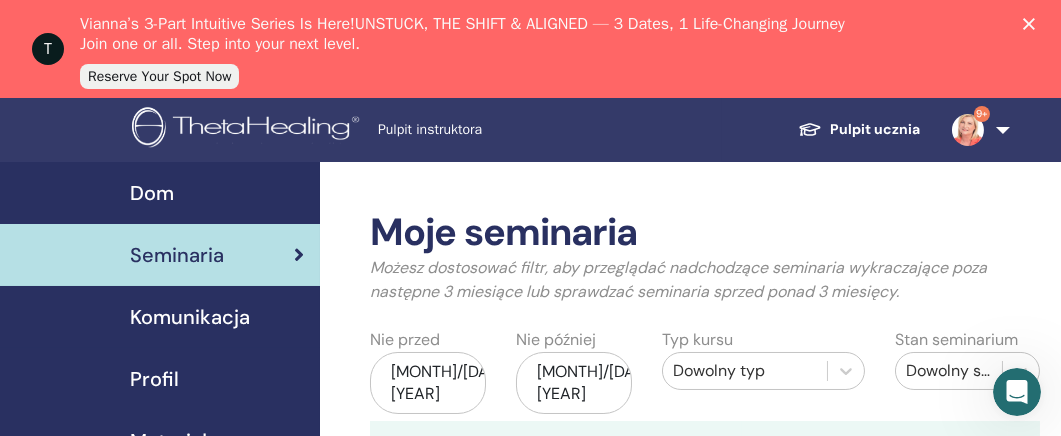 click 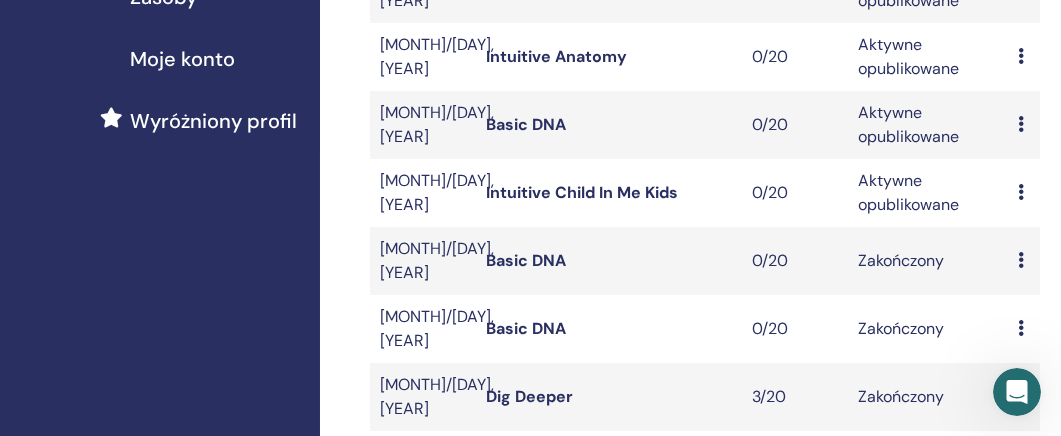 scroll, scrollTop: 503, scrollLeft: 0, axis: vertical 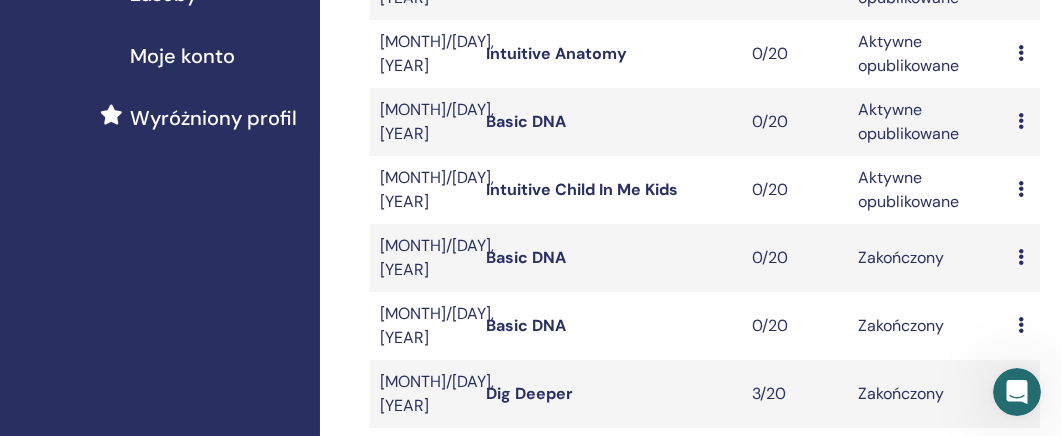 click on "Intuitive Child In Me Kids" at bounding box center [582, 189] 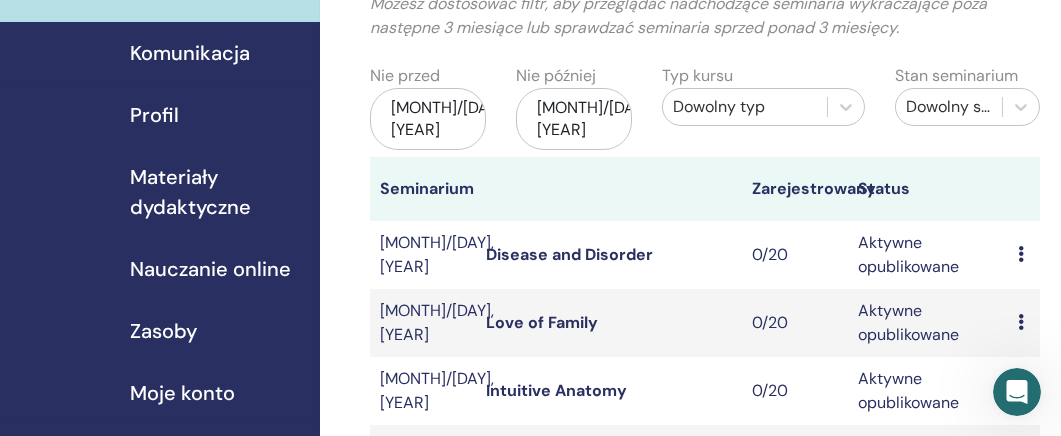 scroll, scrollTop: 163, scrollLeft: 0, axis: vertical 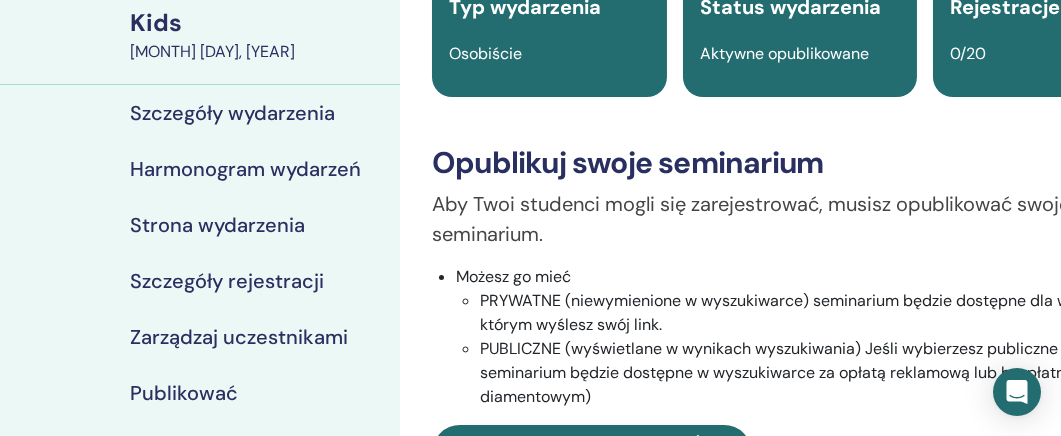 click on "Szczegóły wydarzenia" at bounding box center (232, 113) 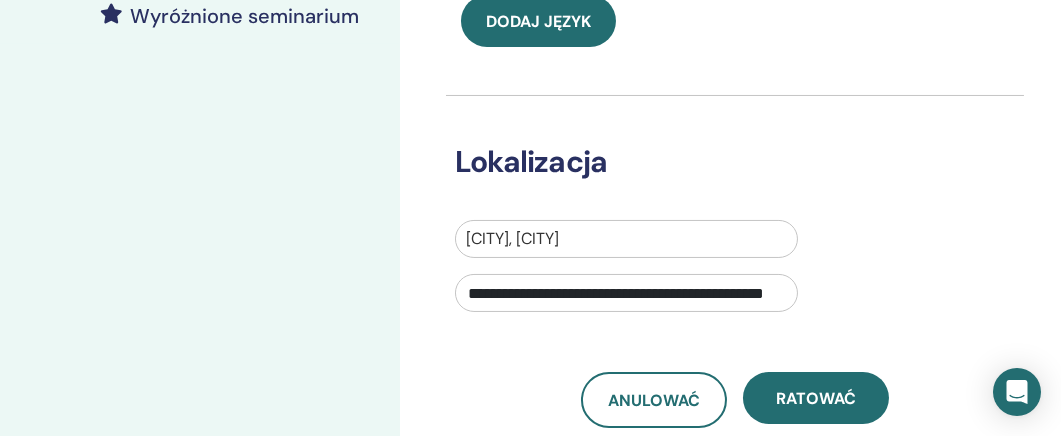 scroll, scrollTop: 639, scrollLeft: 0, axis: vertical 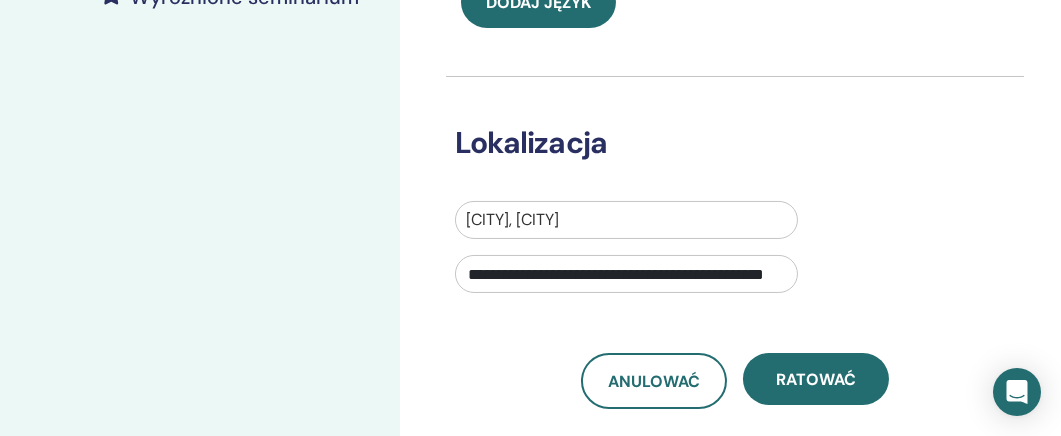 click on "**********" at bounding box center (626, 274) 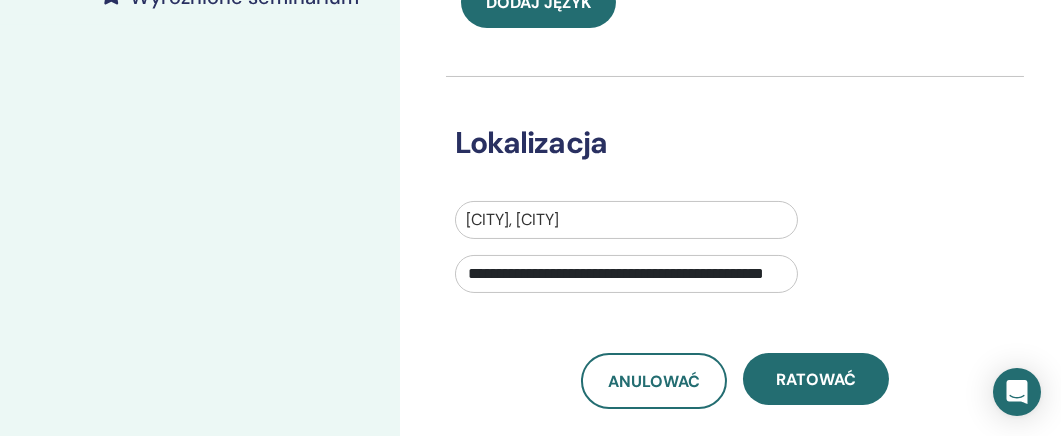 scroll, scrollTop: 0, scrollLeft: 0, axis: both 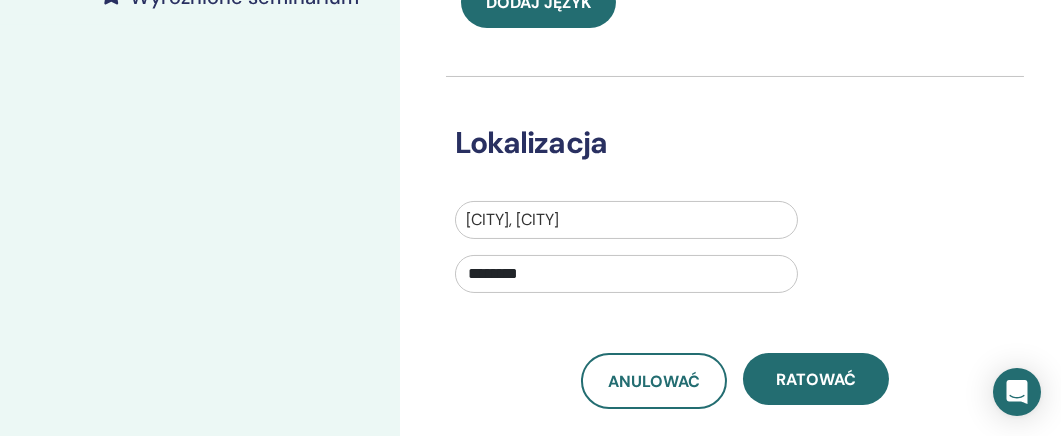 drag, startPoint x: 524, startPoint y: 275, endPoint x: 471, endPoint y: 270, distance: 53.235325 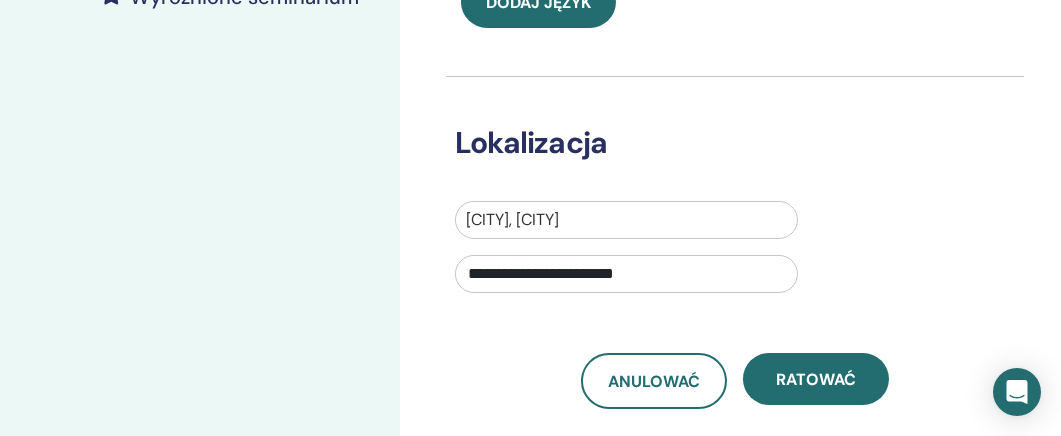 click on "**********" at bounding box center (626, 274) 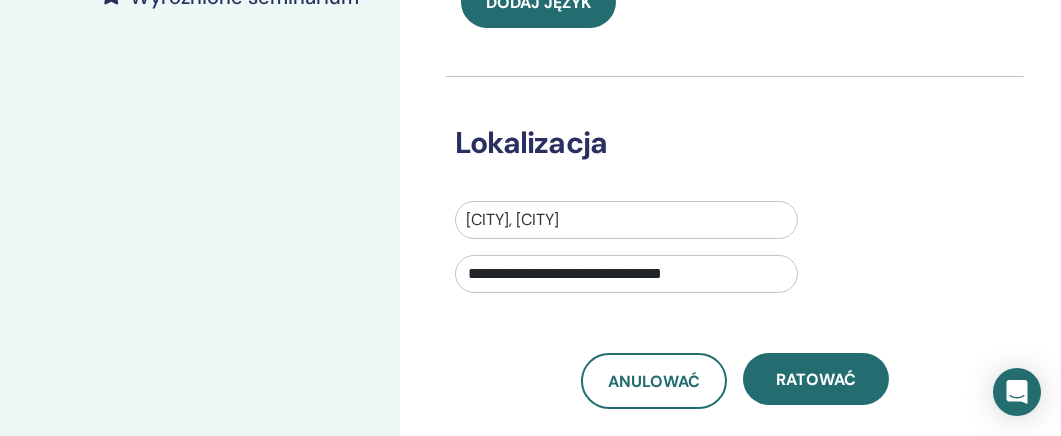 click on "**********" at bounding box center [626, 274] 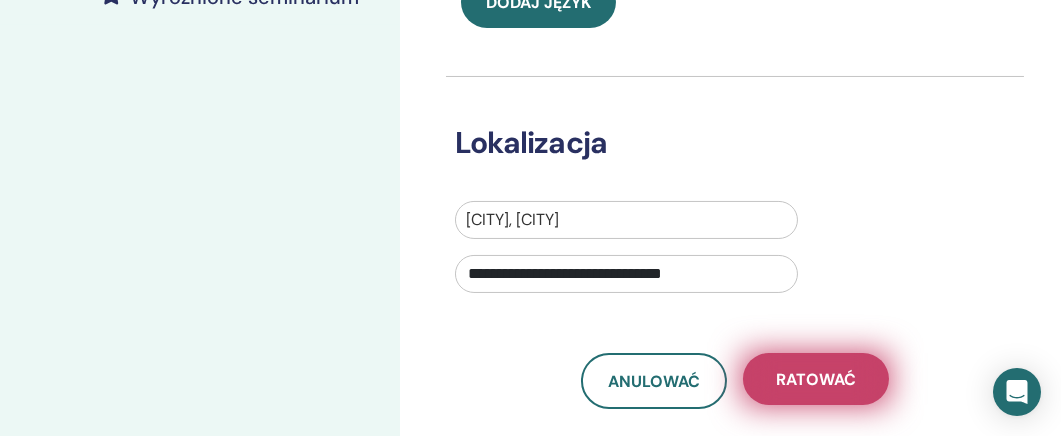 type on "**********" 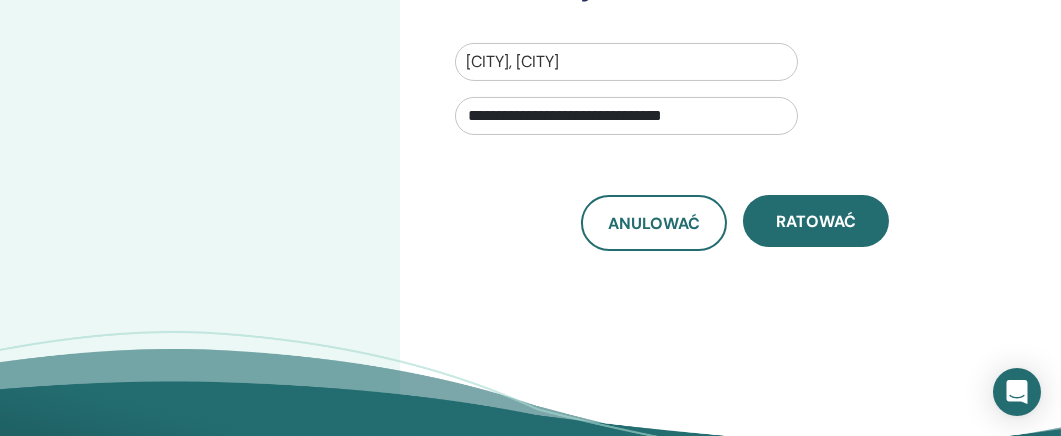 scroll, scrollTop: 799, scrollLeft: 0, axis: vertical 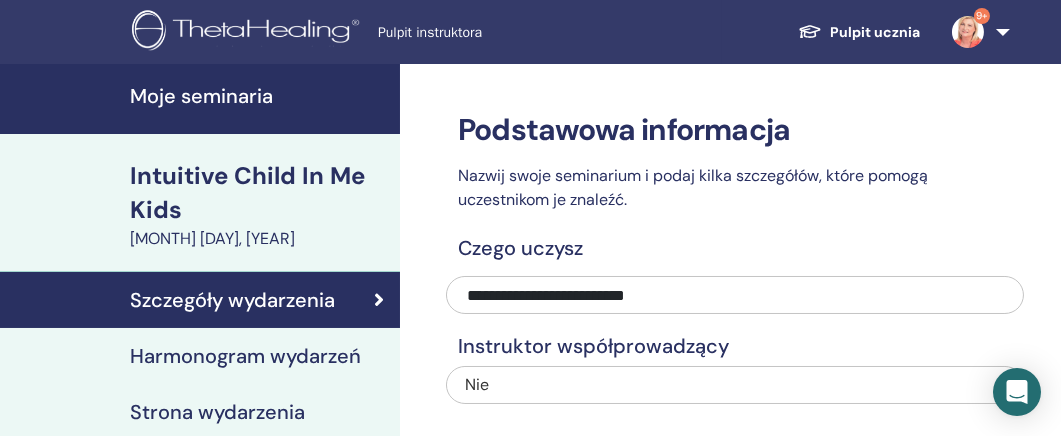 click on "Moje seminaria" at bounding box center [259, 96] 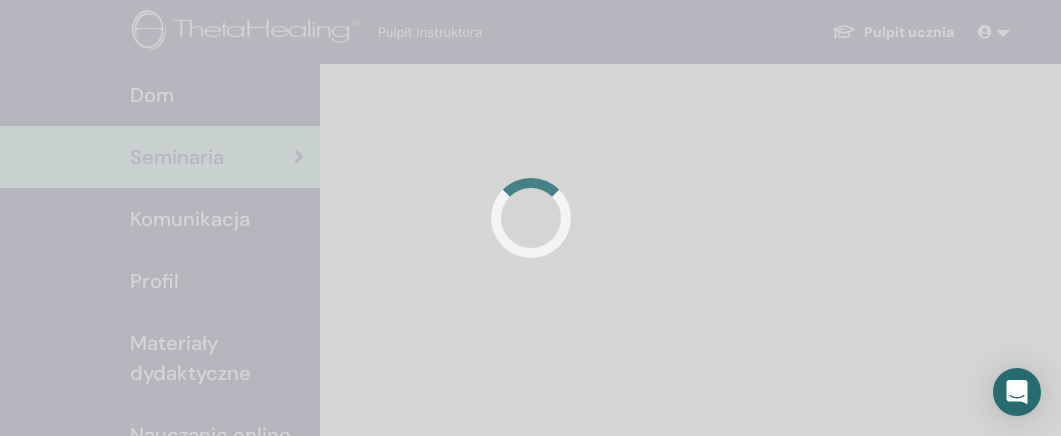 scroll, scrollTop: 0, scrollLeft: 0, axis: both 